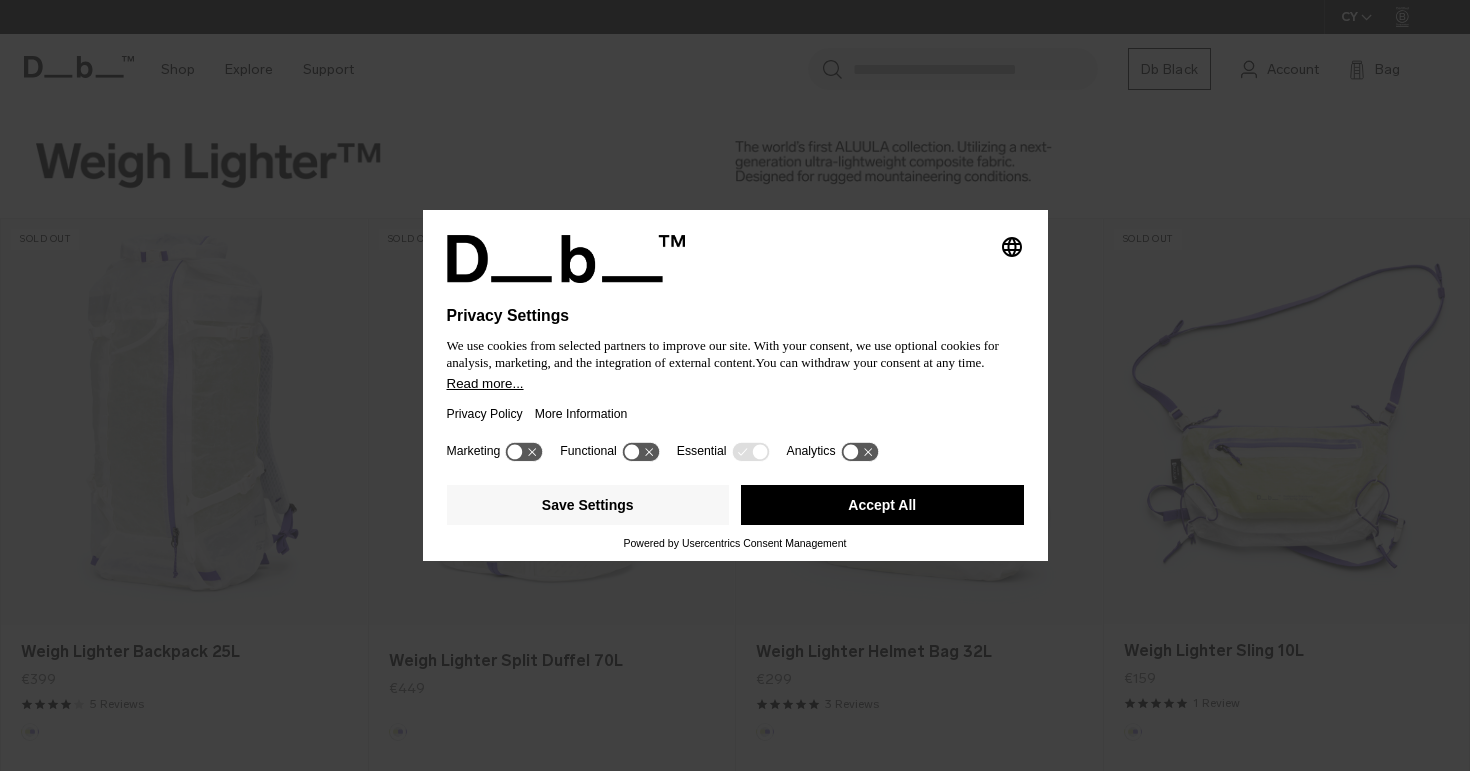 scroll, scrollTop: 0, scrollLeft: 0, axis: both 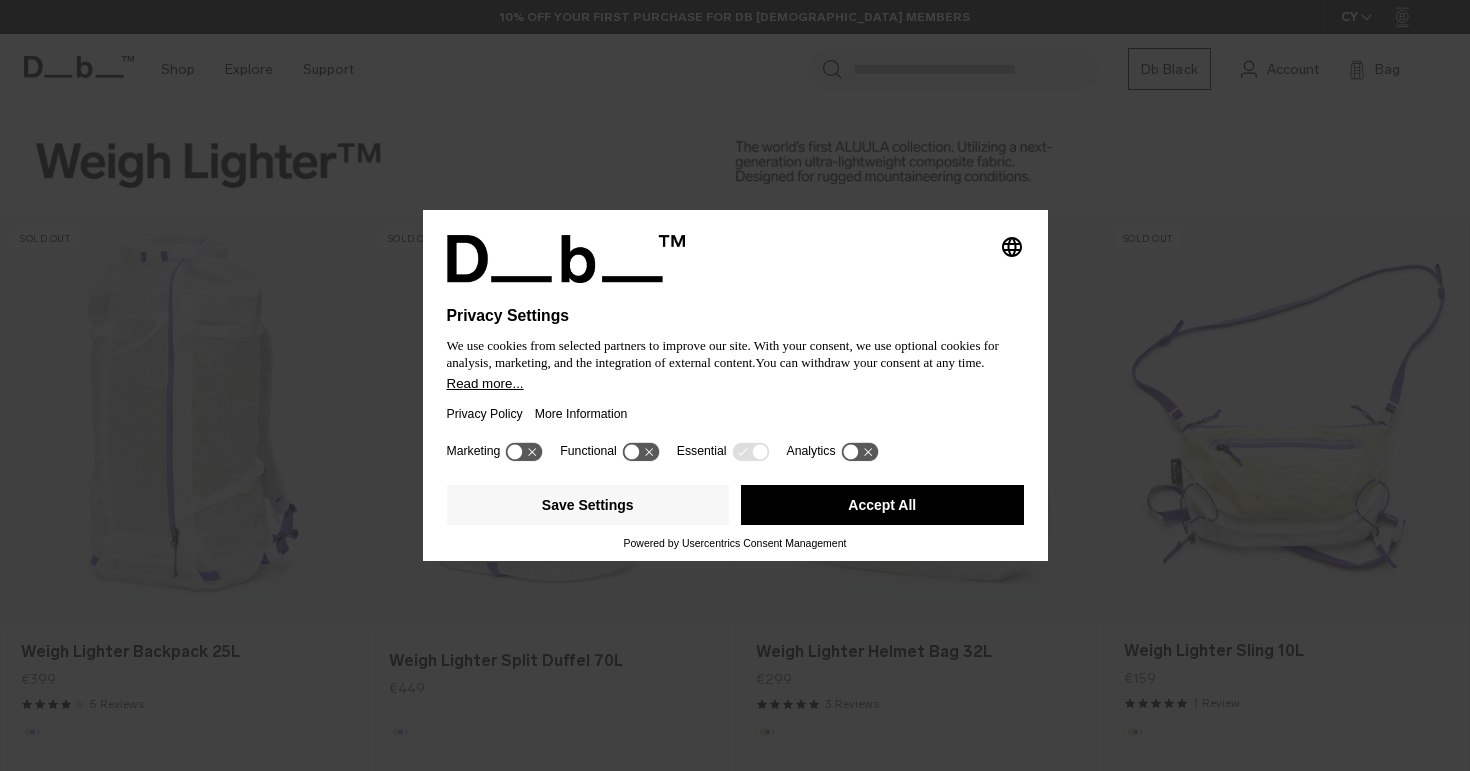 click on "Accept All" at bounding box center [882, 505] 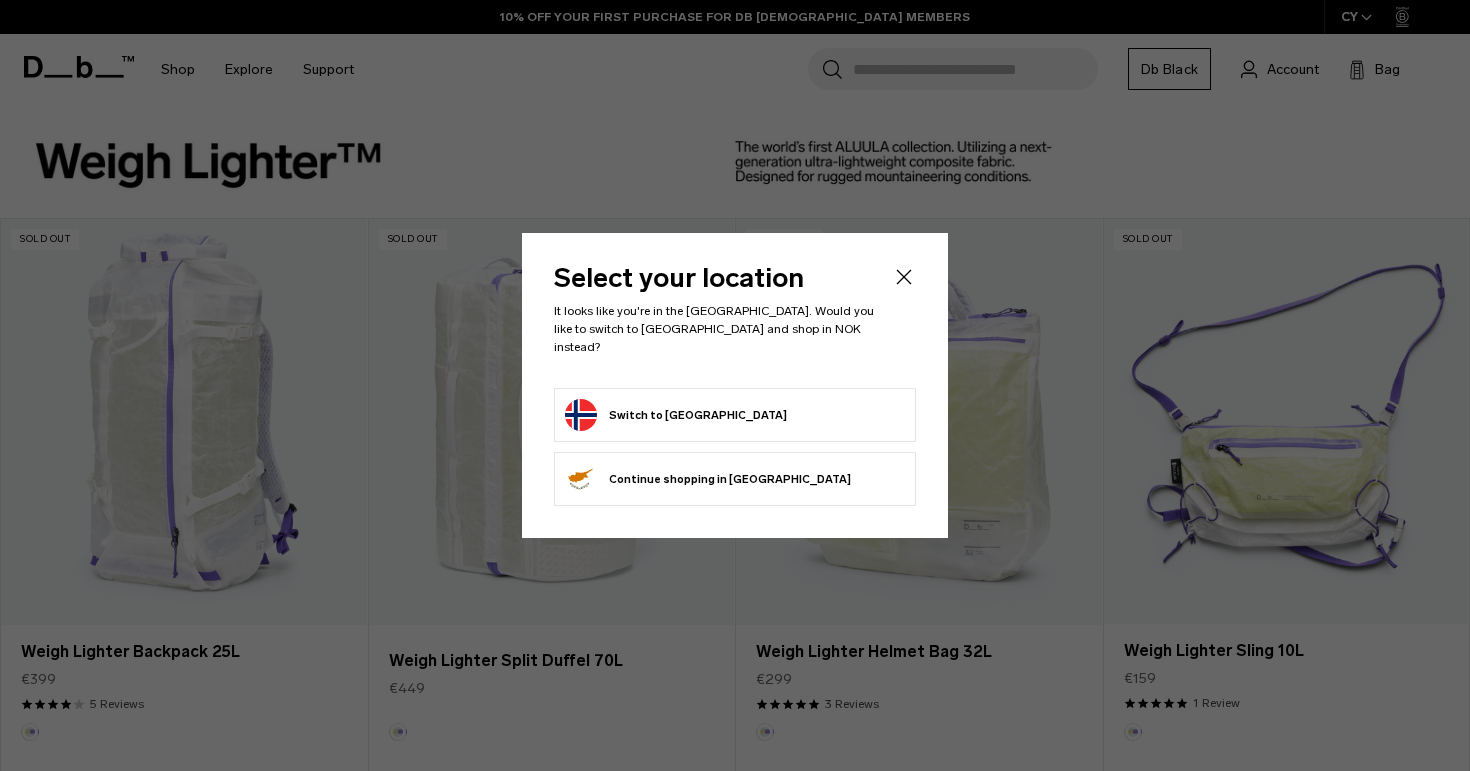 scroll, scrollTop: 0, scrollLeft: 0, axis: both 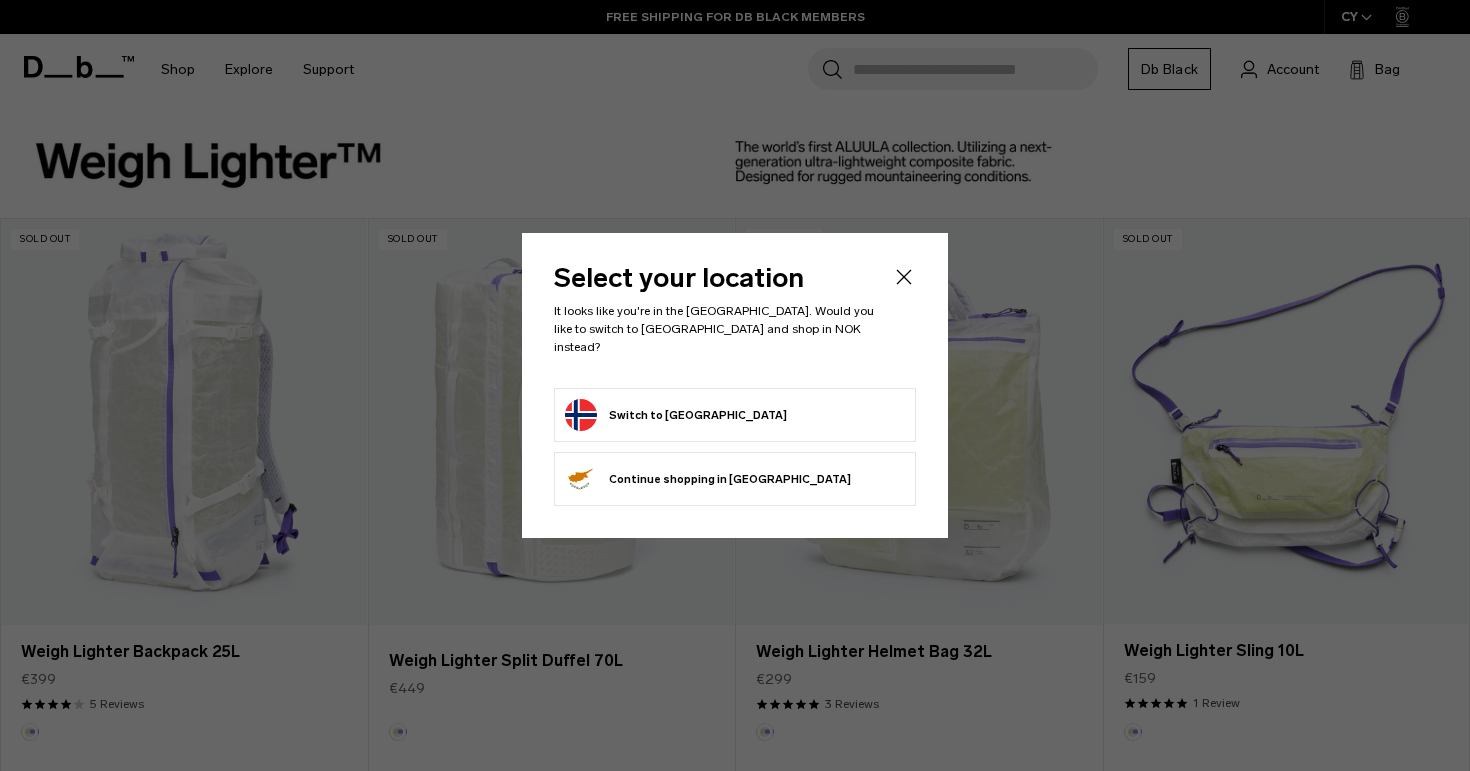 click on "Switch to Norway" at bounding box center [676, 415] 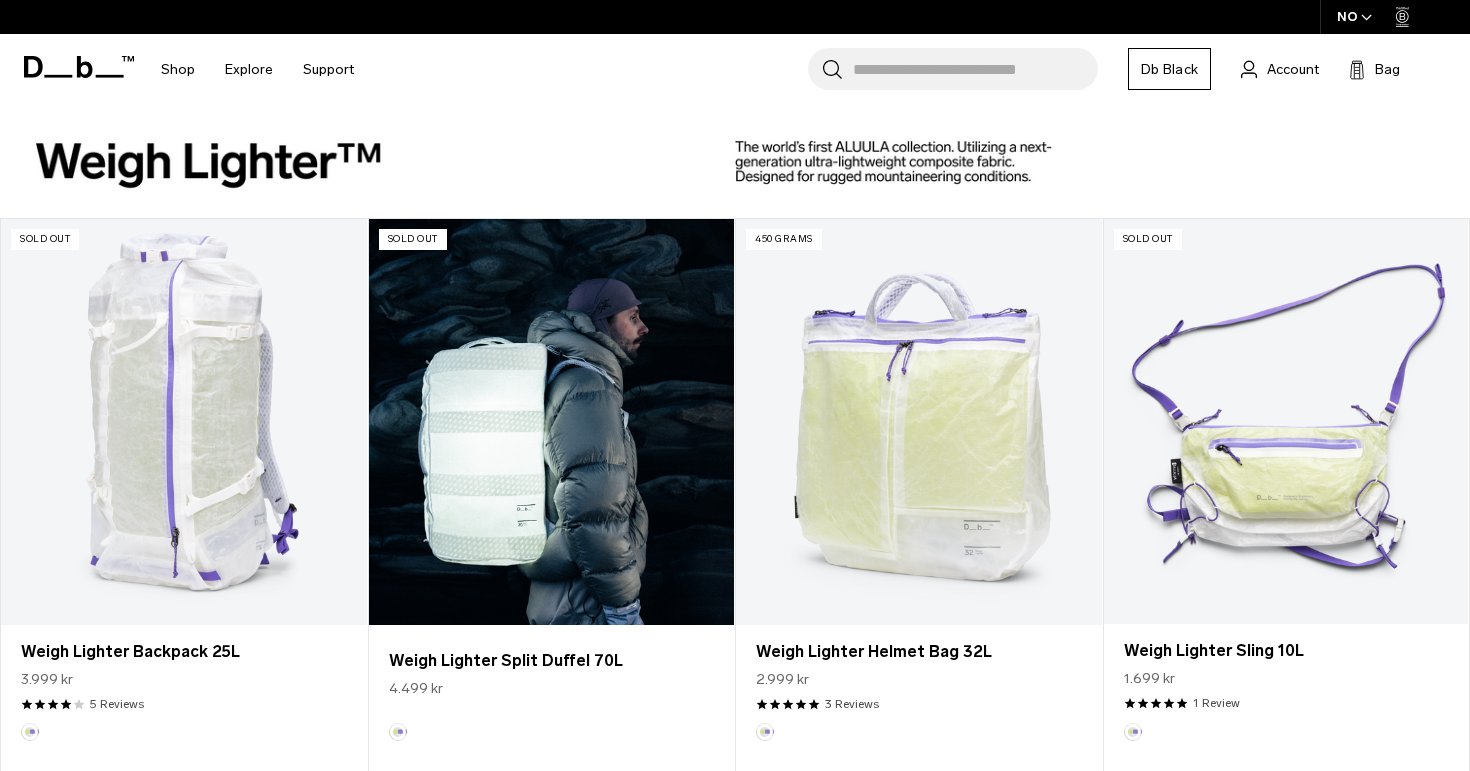 scroll, scrollTop: 0, scrollLeft: 0, axis: both 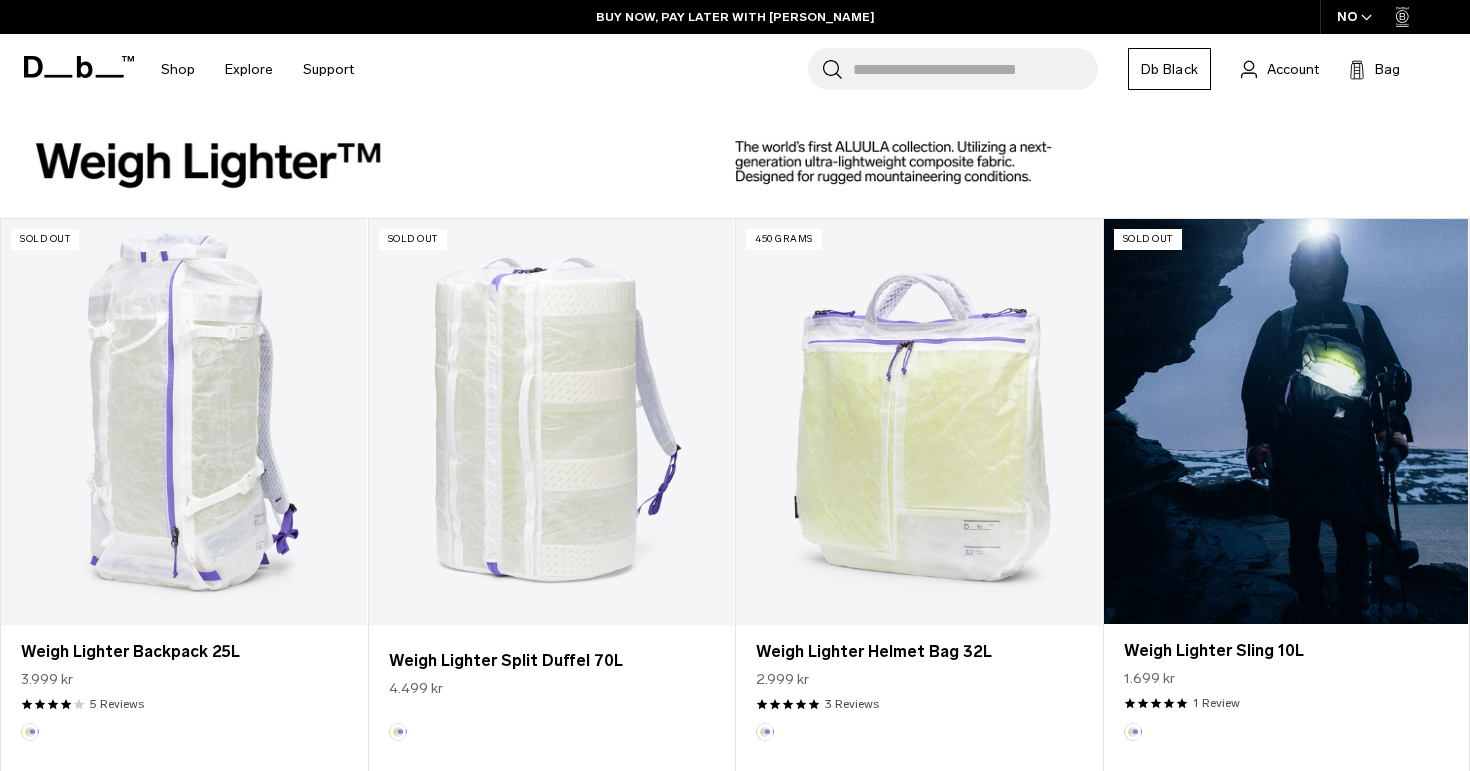 click at bounding box center (1286, 421) 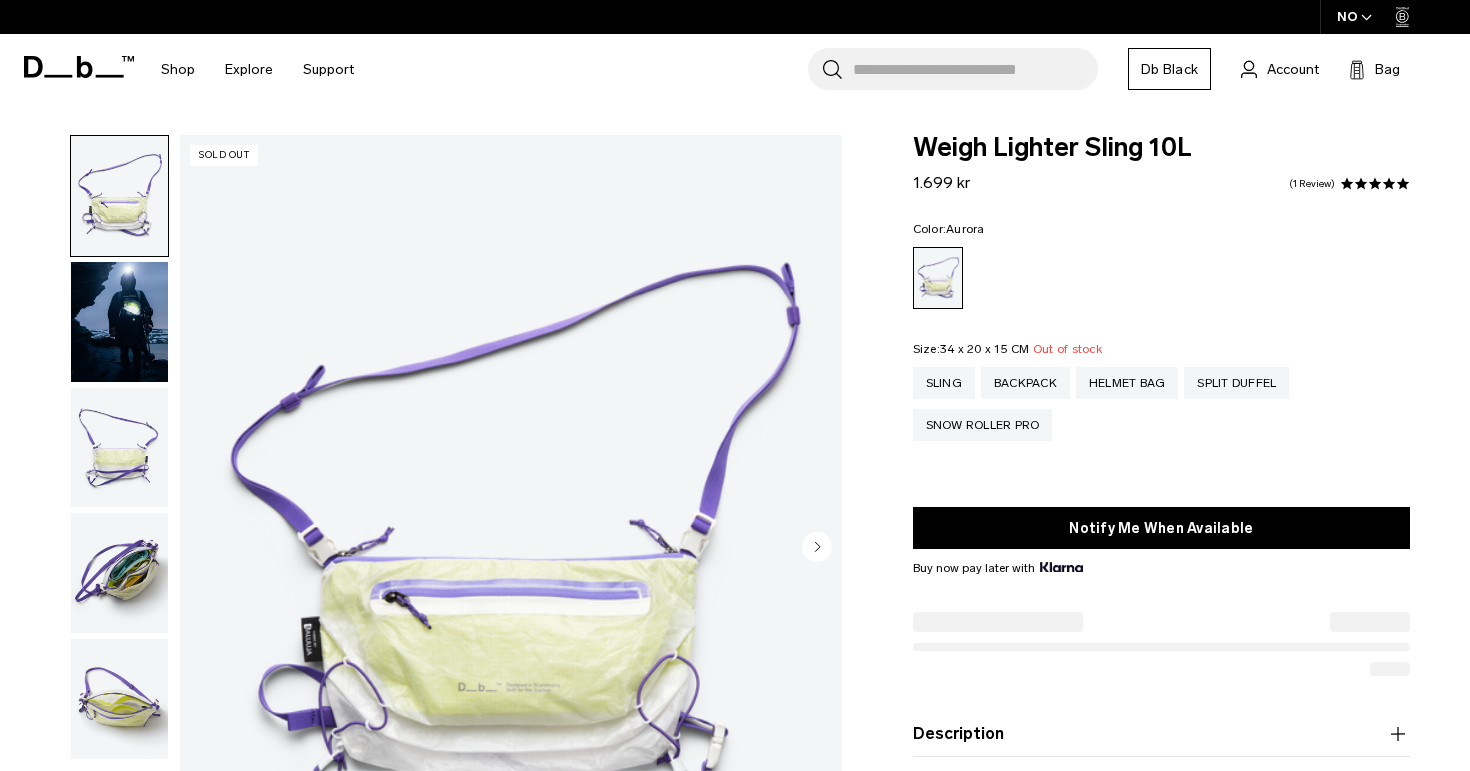 scroll, scrollTop: 0, scrollLeft: 0, axis: both 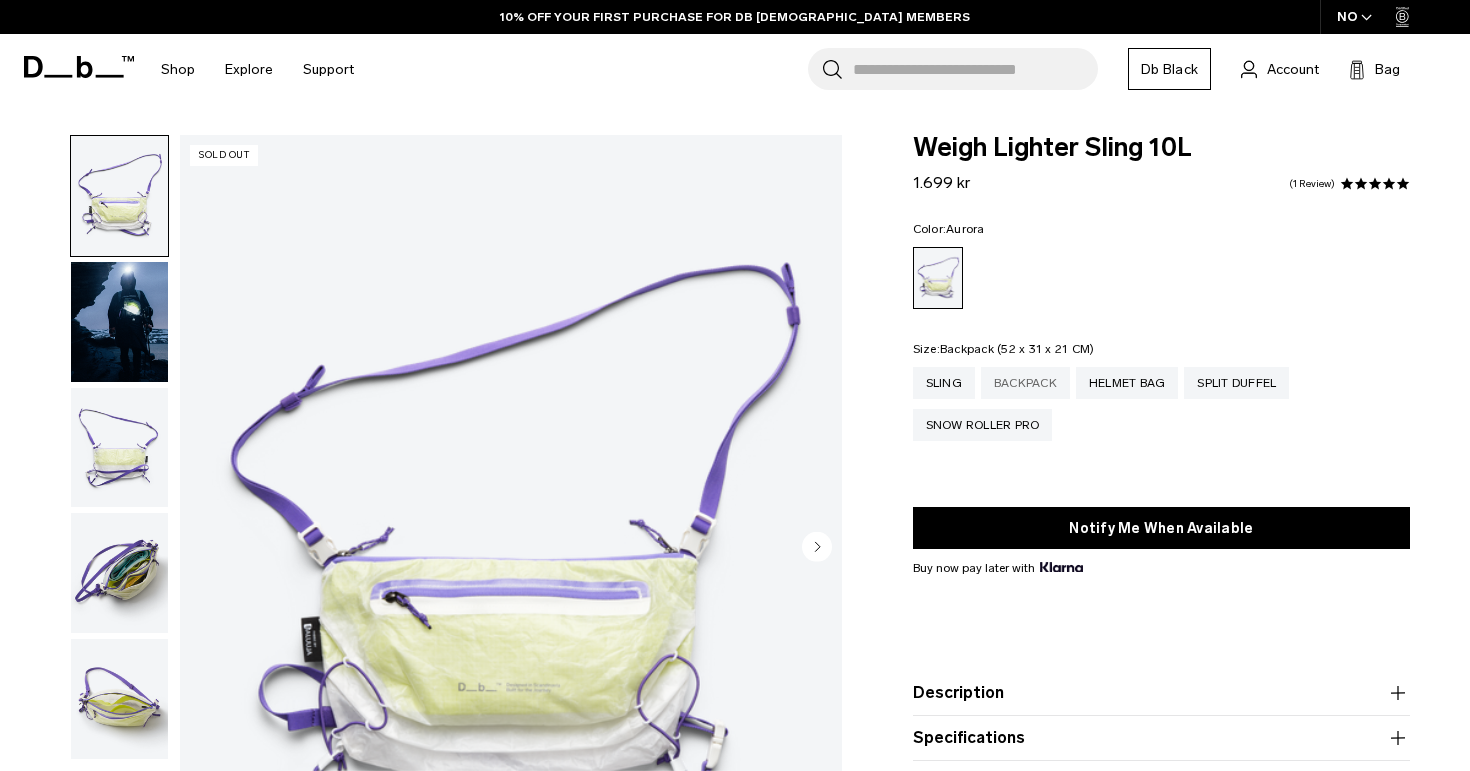 click on "Backpack" at bounding box center [1025, 383] 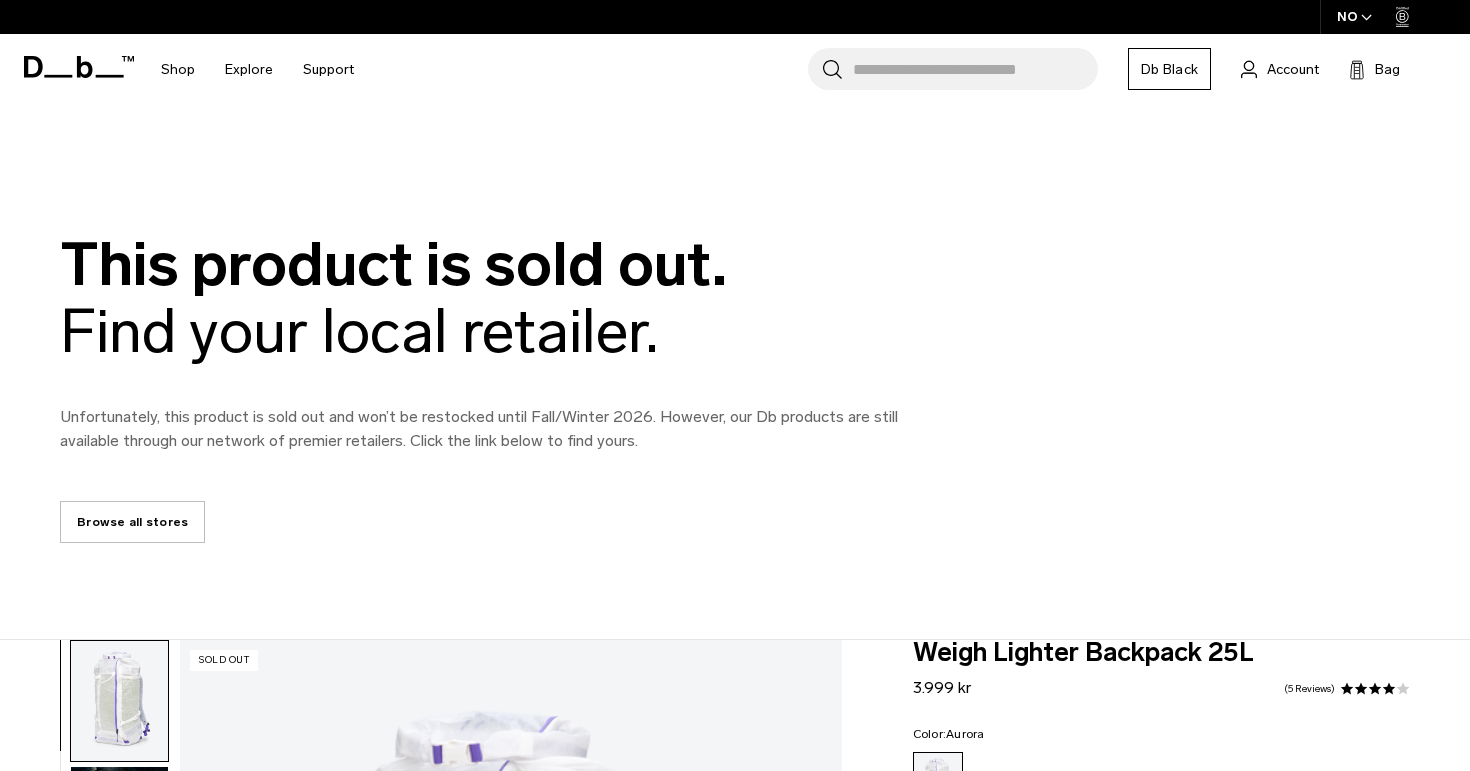 scroll, scrollTop: 0, scrollLeft: 0, axis: both 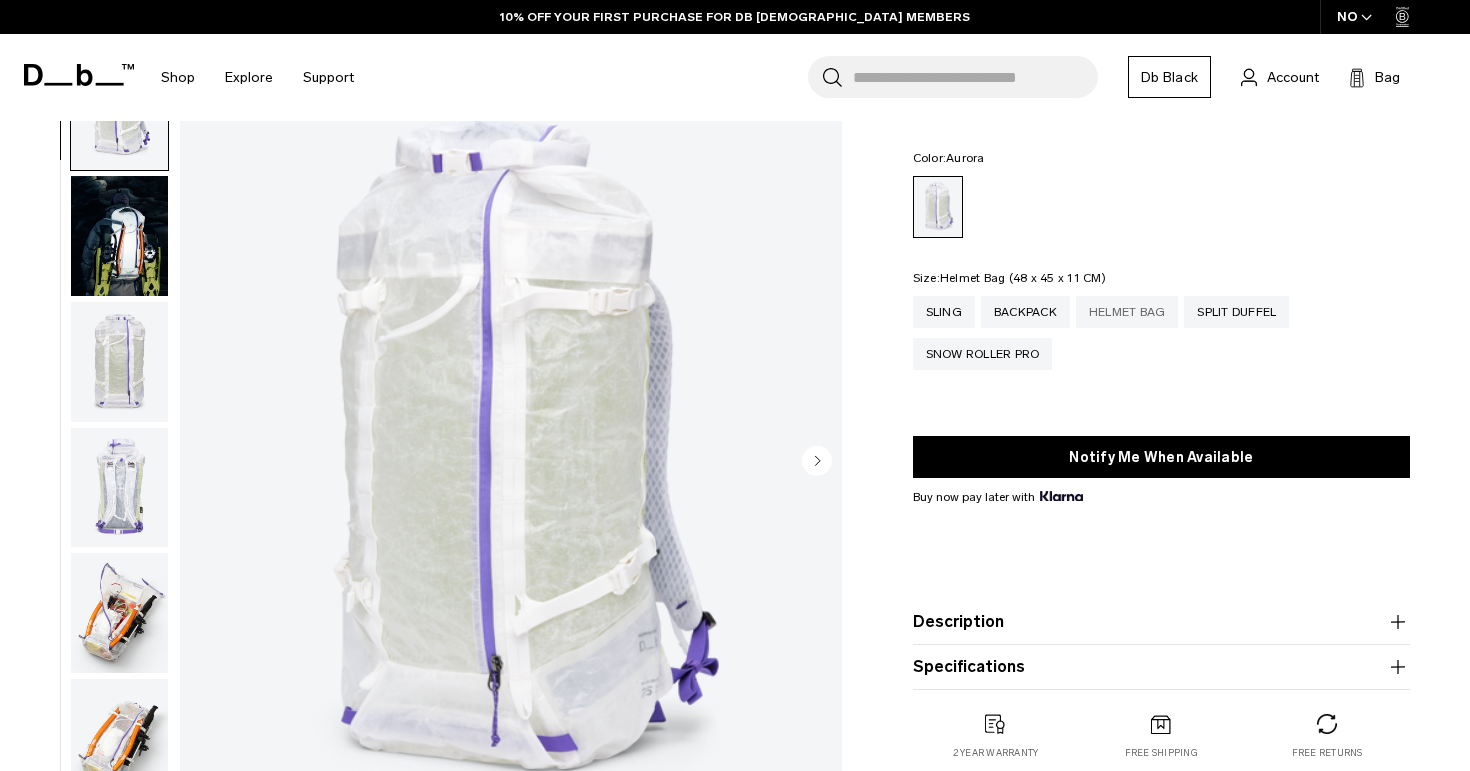 click on "Helmet Bag" at bounding box center (1127, 312) 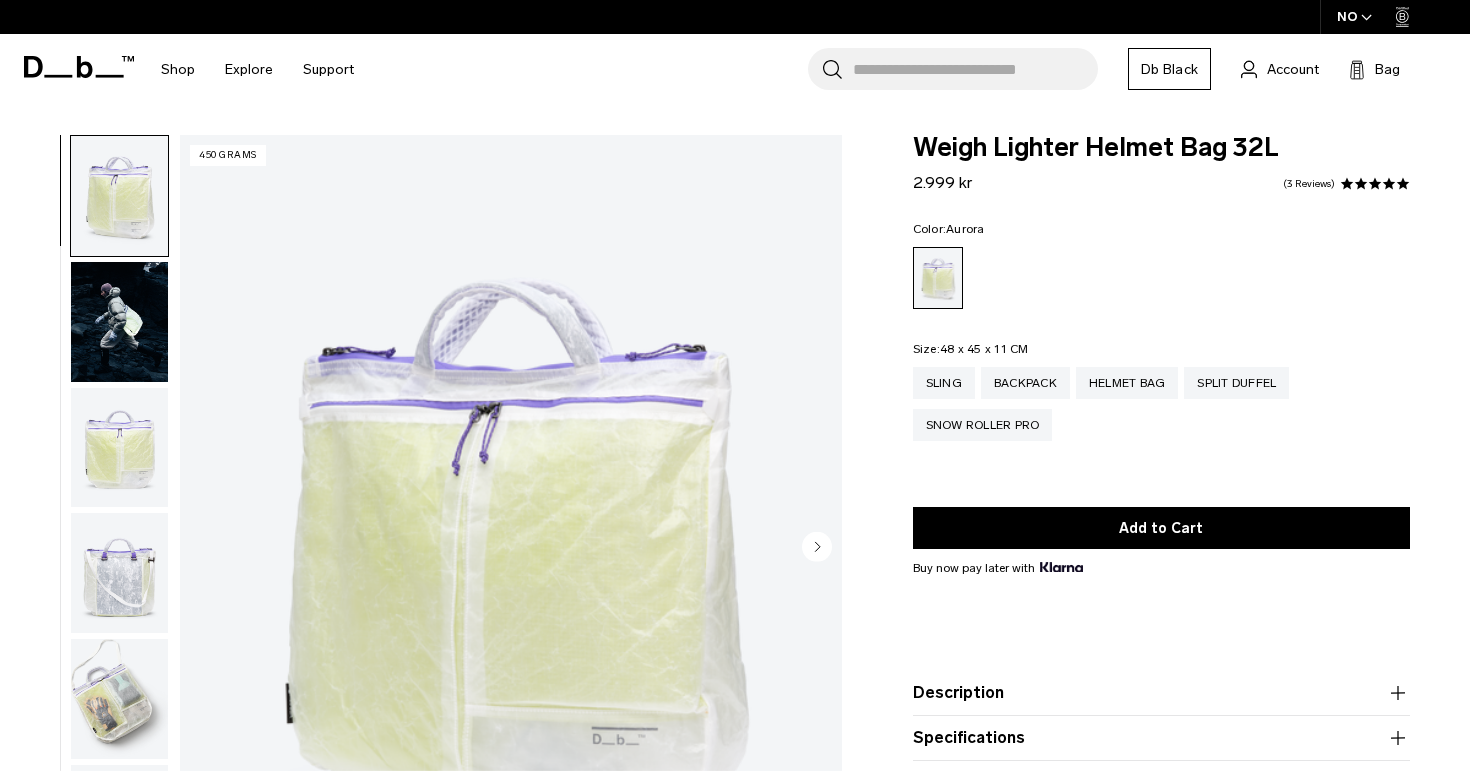 scroll, scrollTop: 0, scrollLeft: 0, axis: both 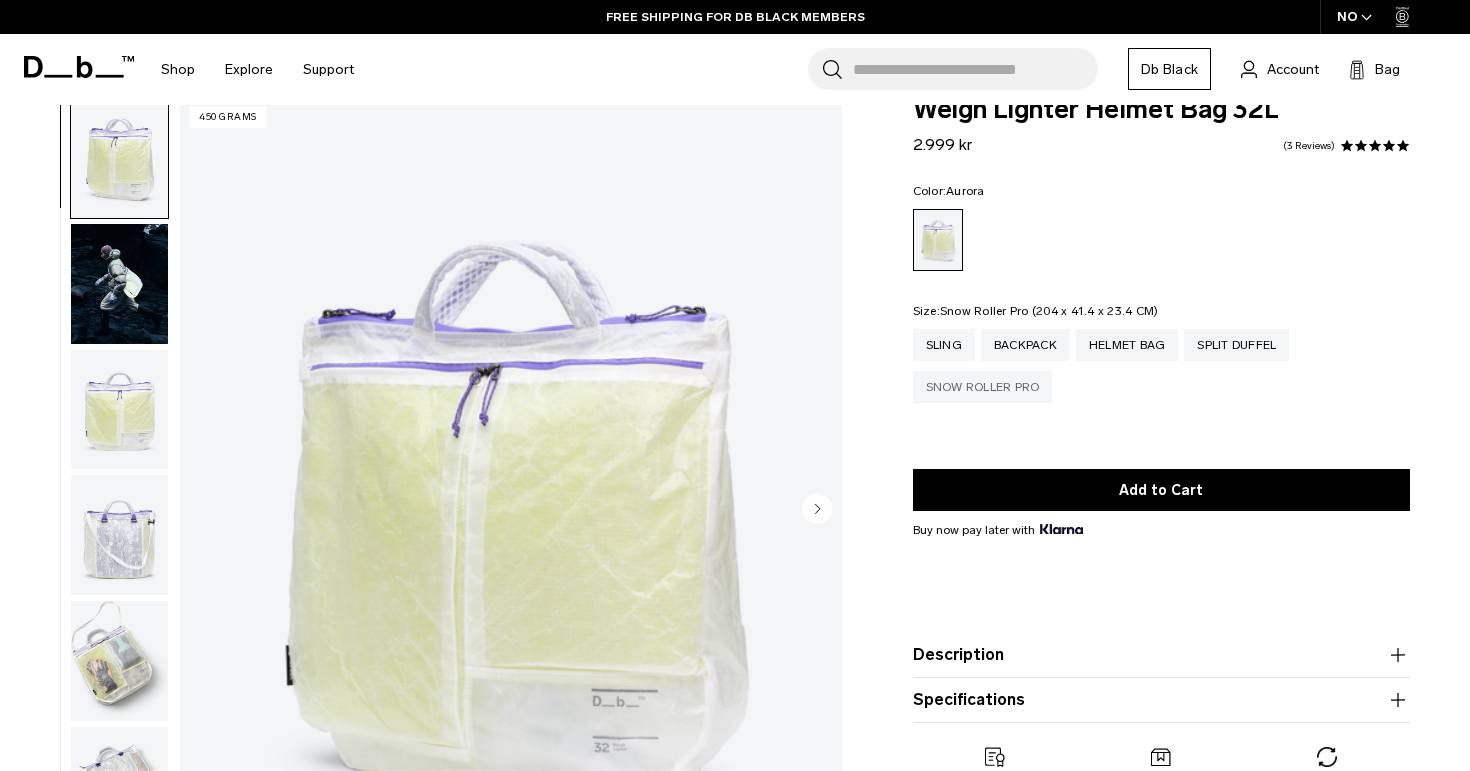 click on "Snow Roller Pro" at bounding box center (983, 387) 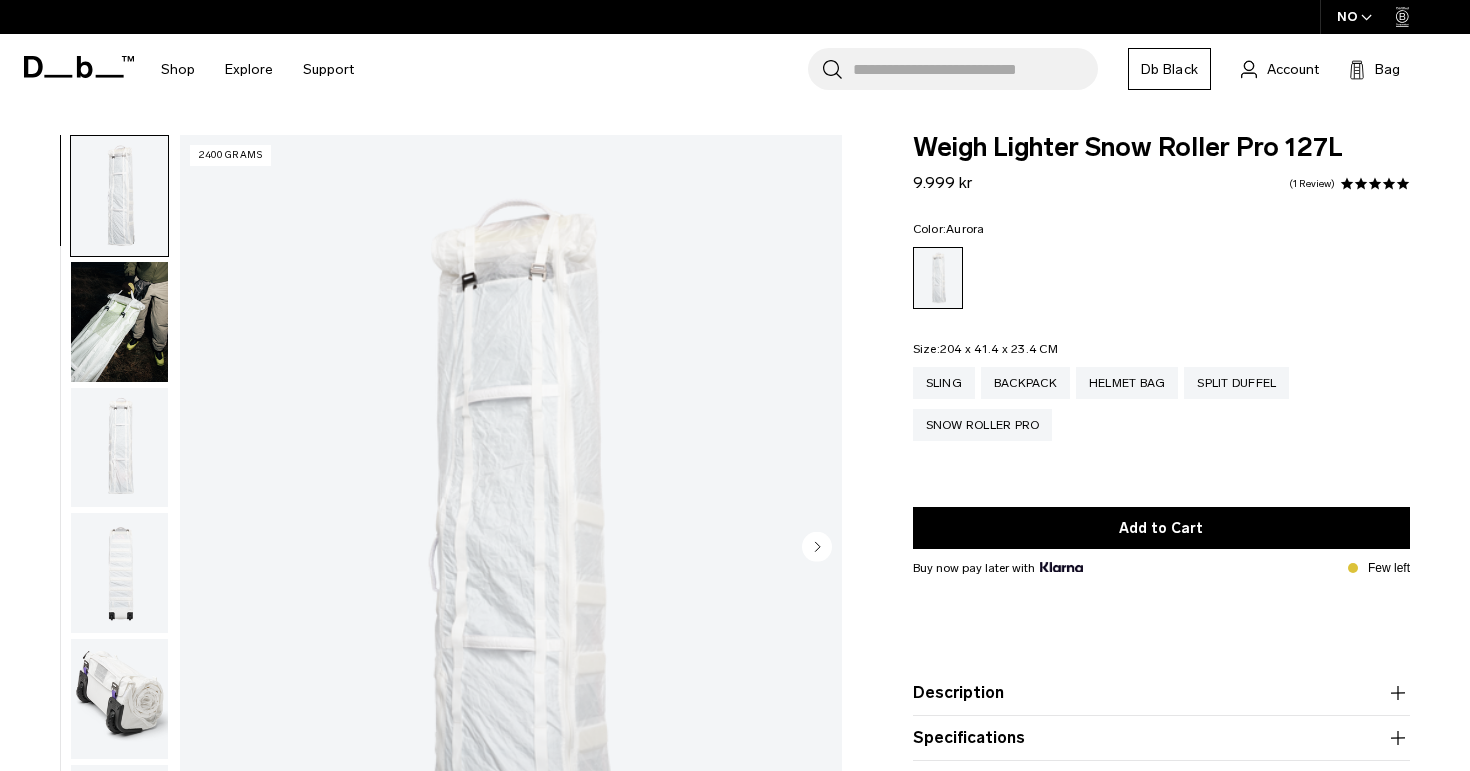 scroll, scrollTop: 0, scrollLeft: 0, axis: both 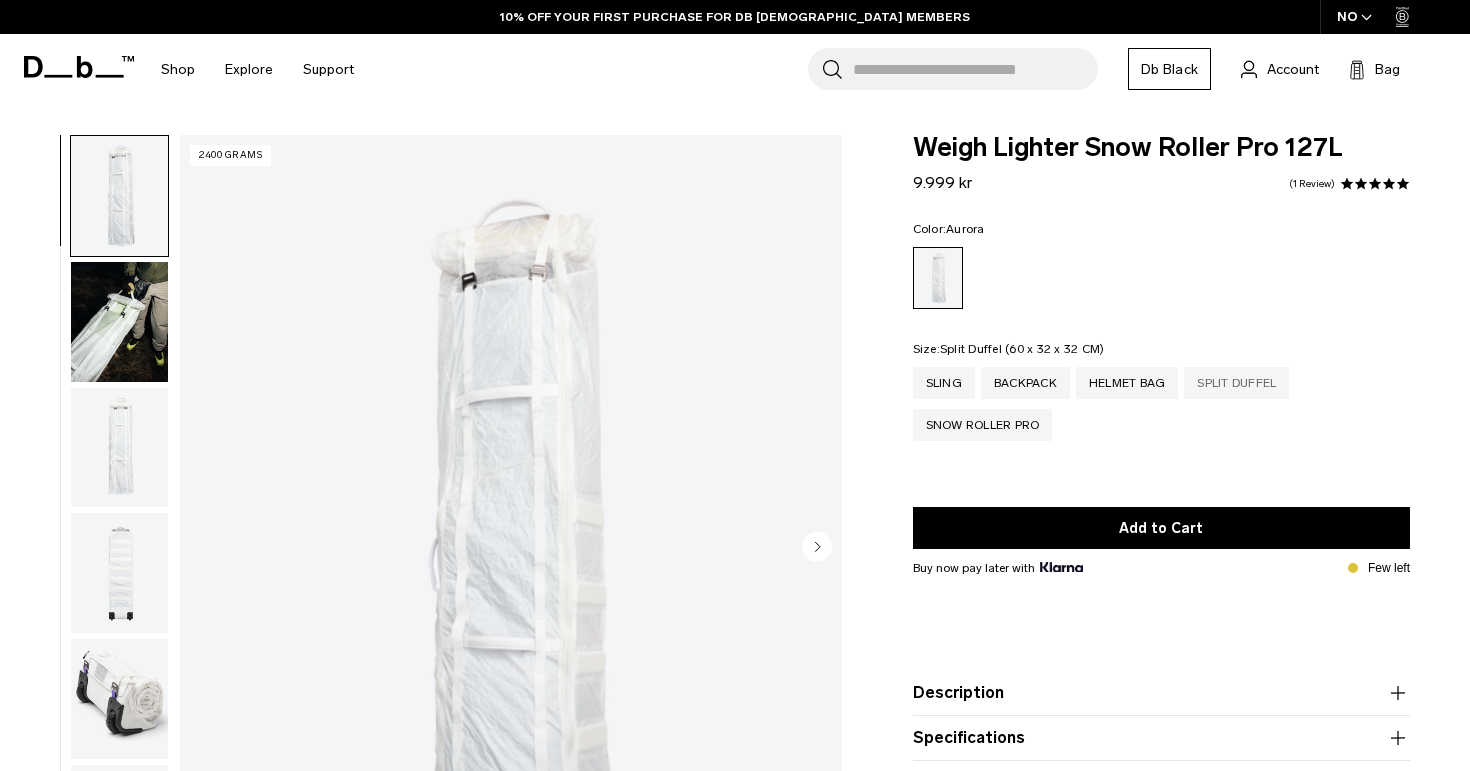 click on "Split Duffel" at bounding box center [1236, 383] 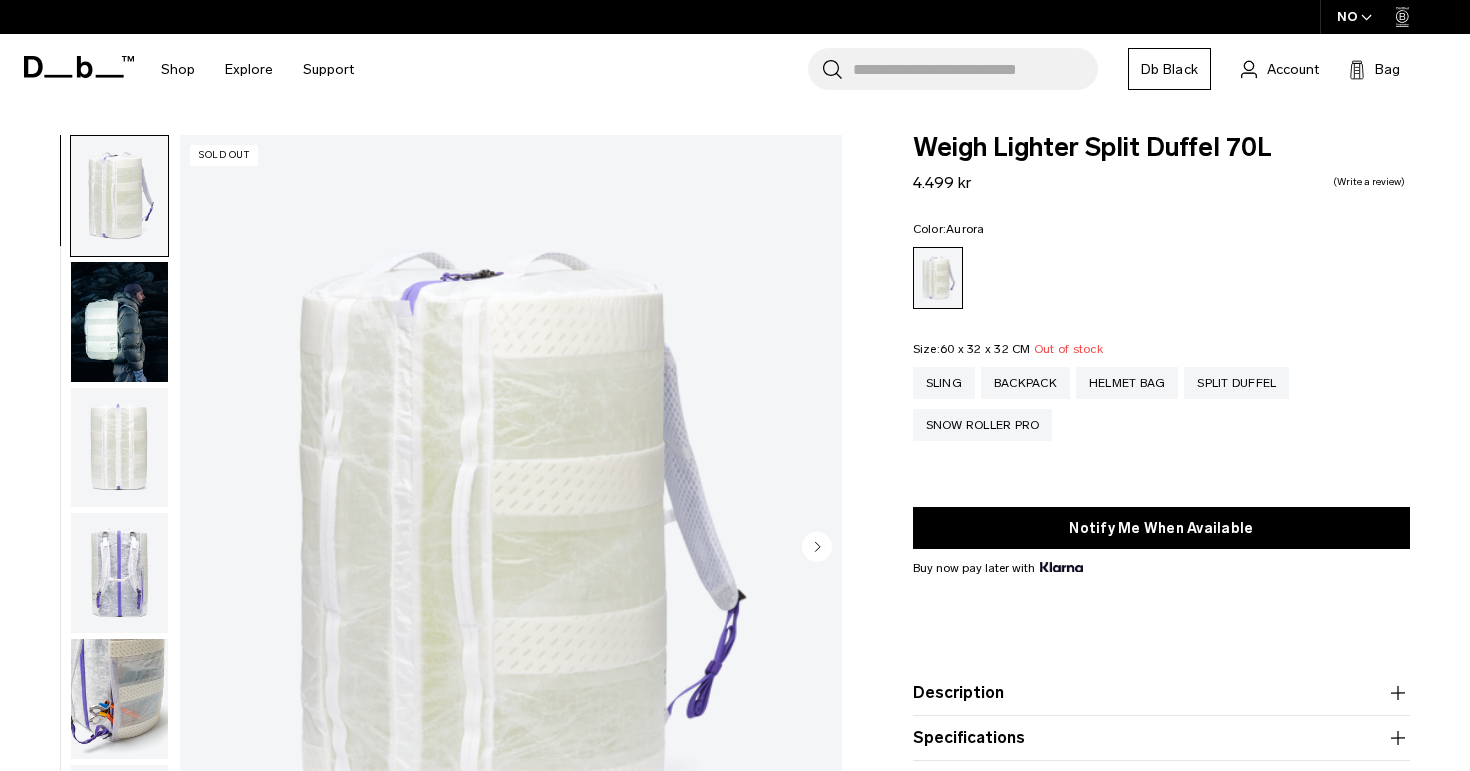 scroll, scrollTop: 0, scrollLeft: 0, axis: both 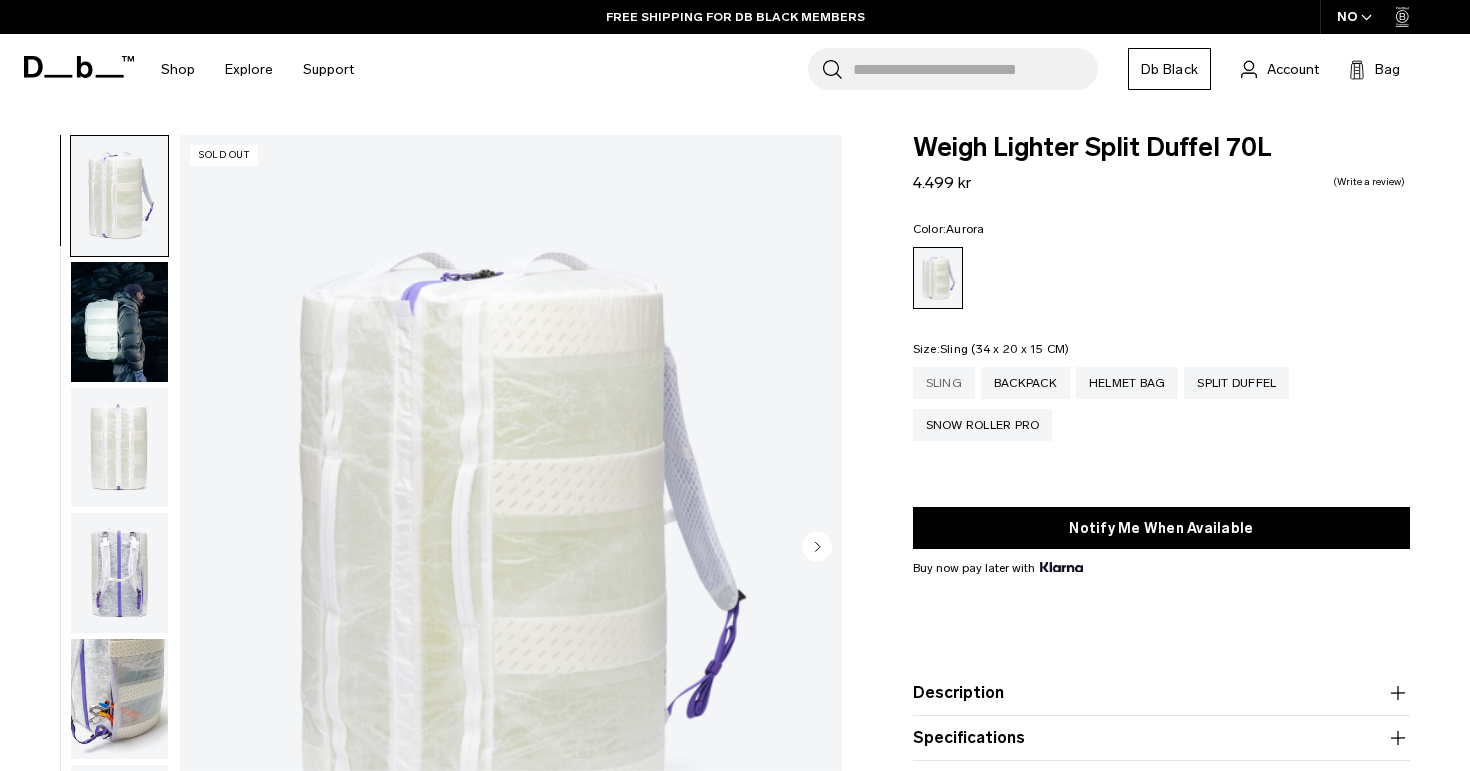 click on "Sling" at bounding box center (944, 383) 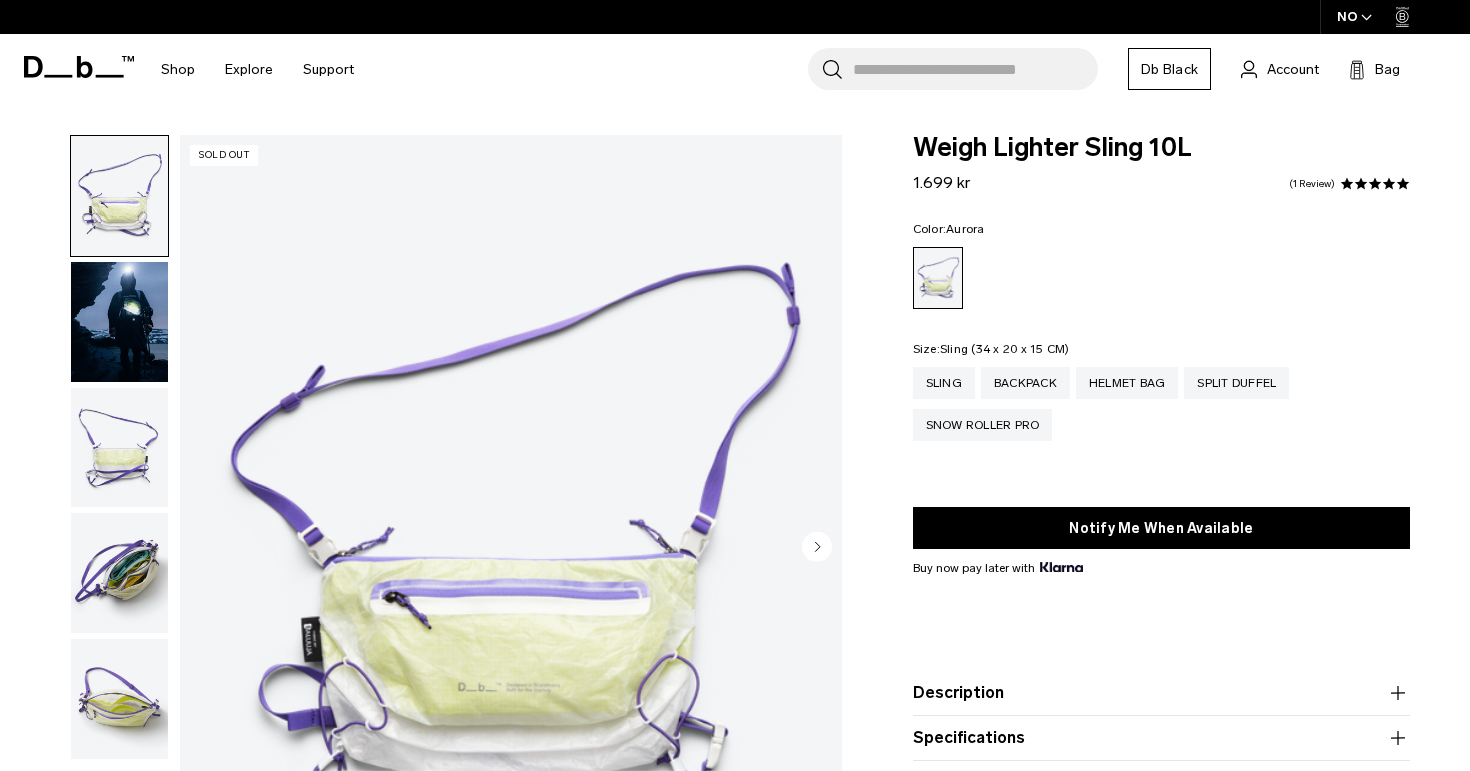 scroll, scrollTop: 0, scrollLeft: 0, axis: both 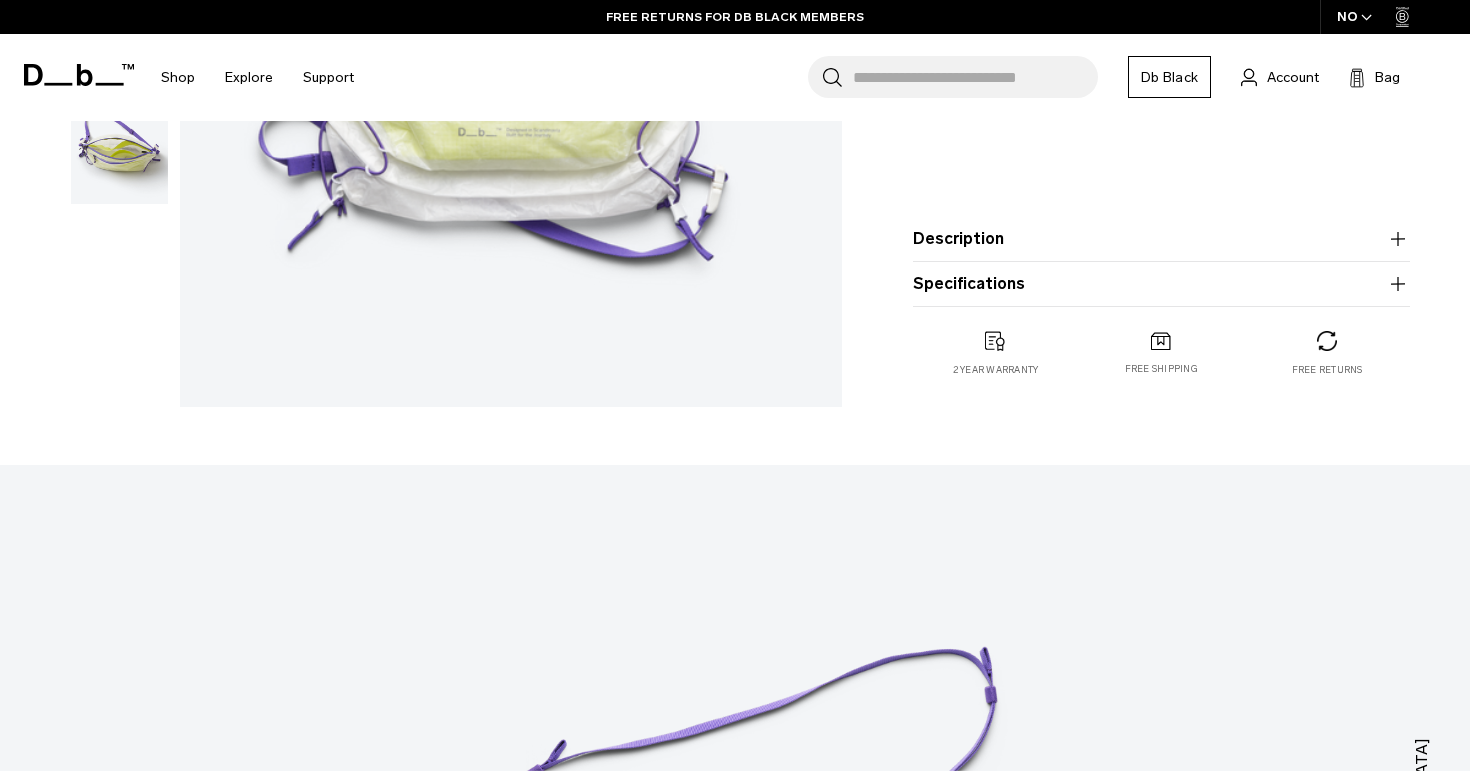 click 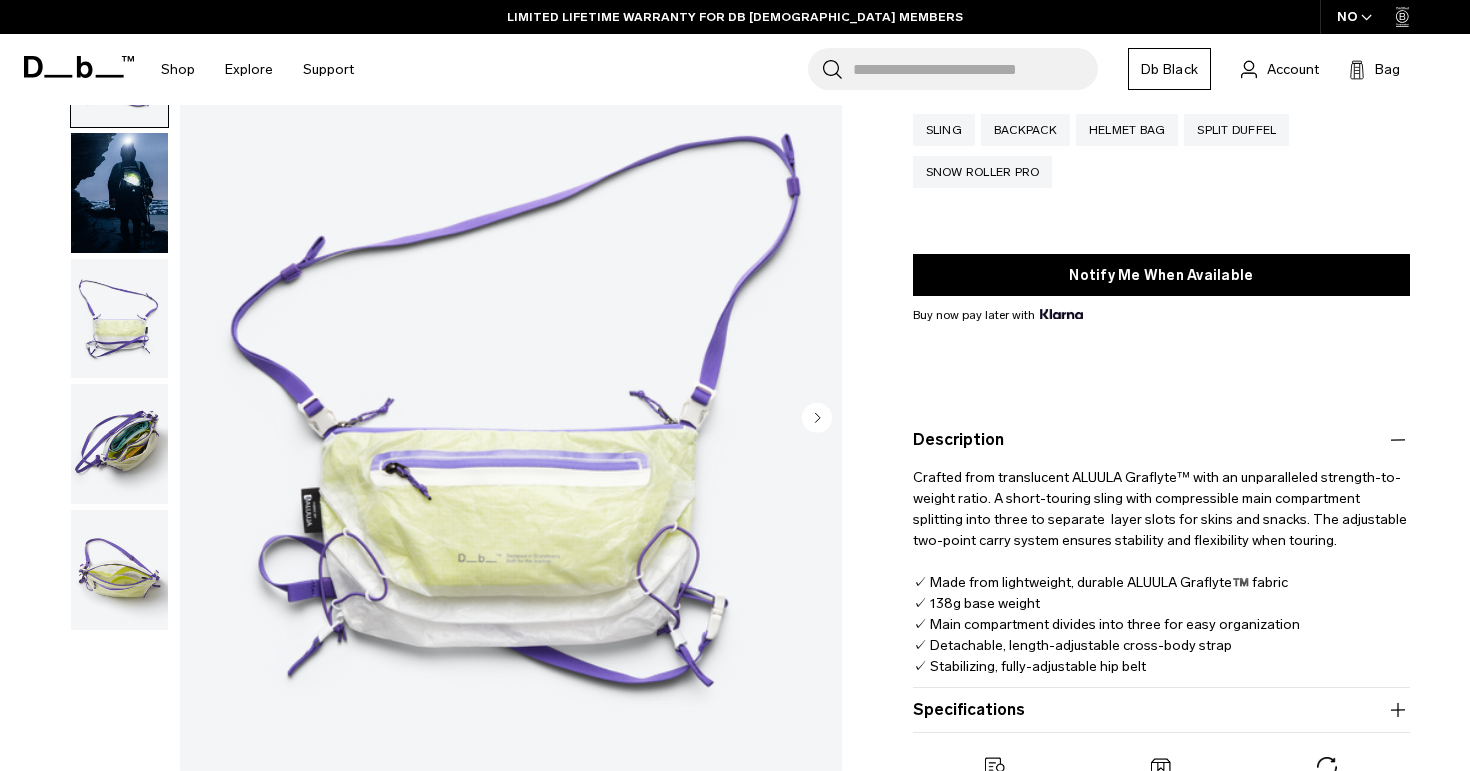 scroll, scrollTop: 0, scrollLeft: 0, axis: both 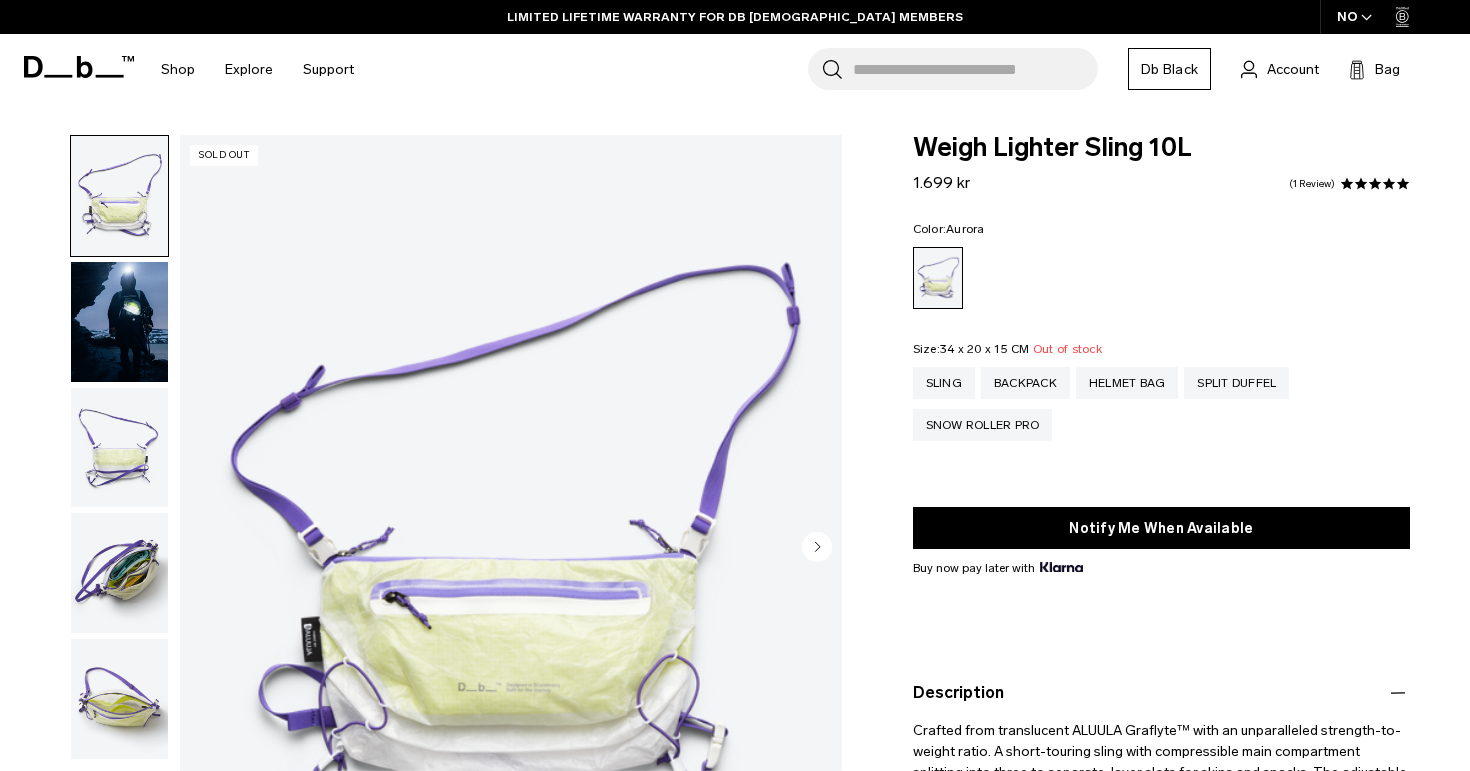 click at bounding box center [119, 322] 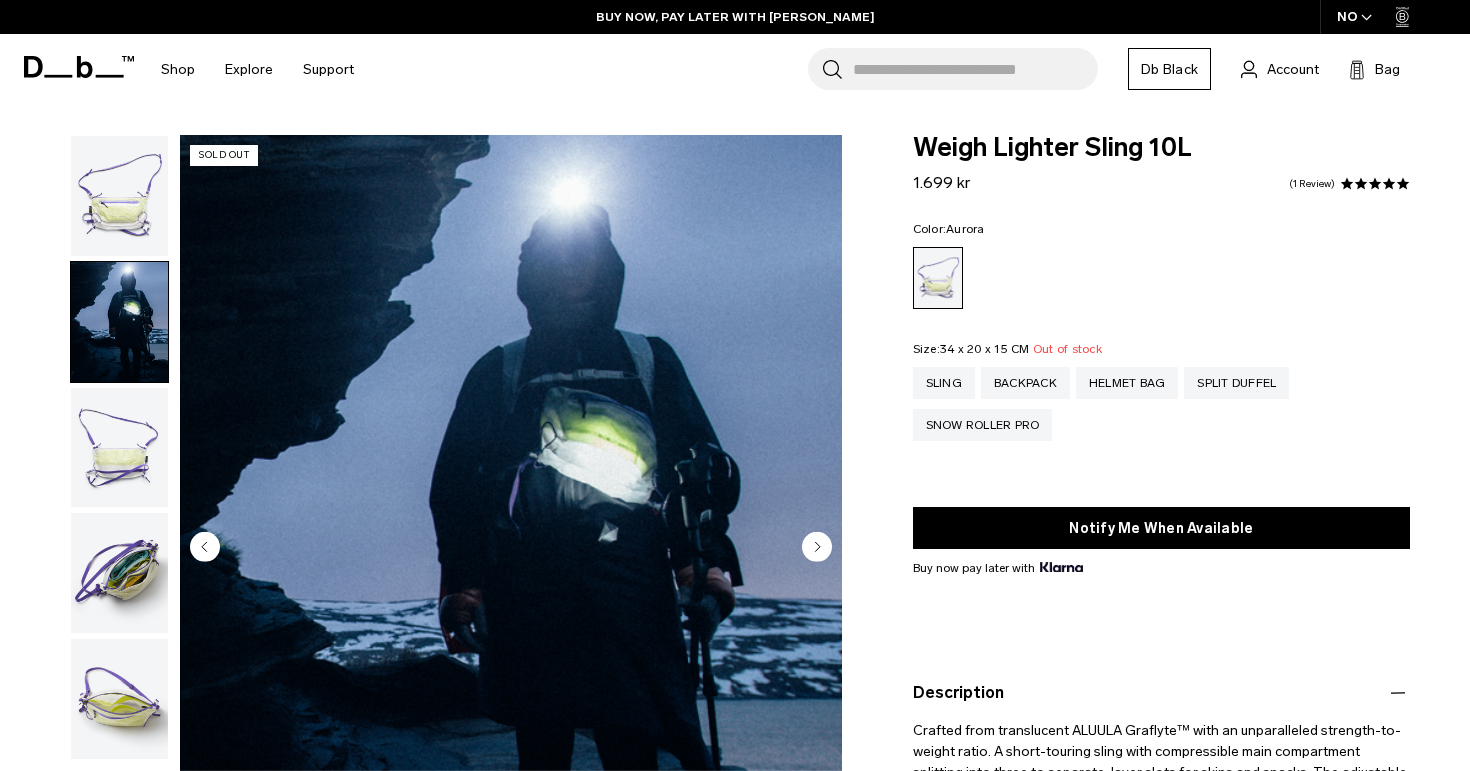 click at bounding box center [119, 573] 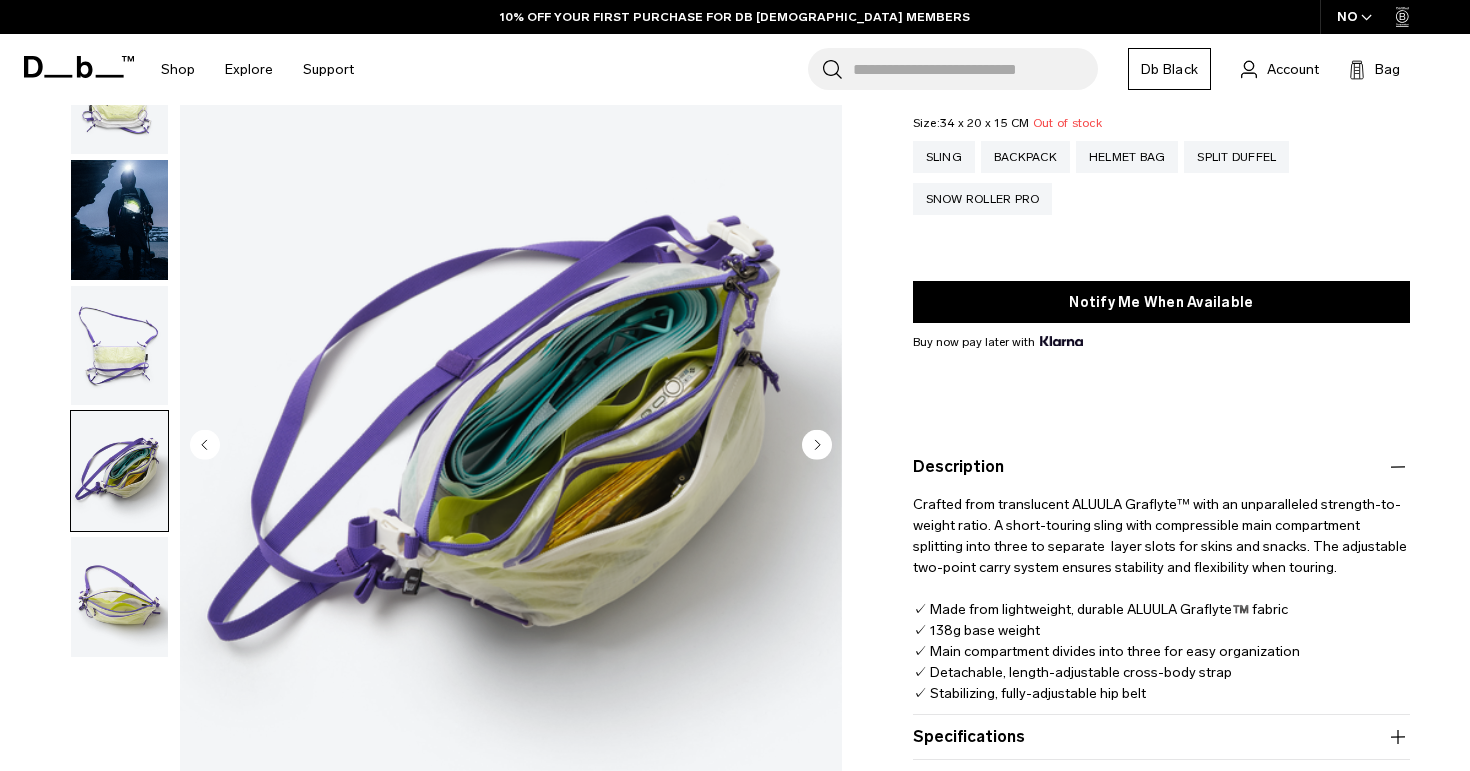 scroll, scrollTop: 320, scrollLeft: 0, axis: vertical 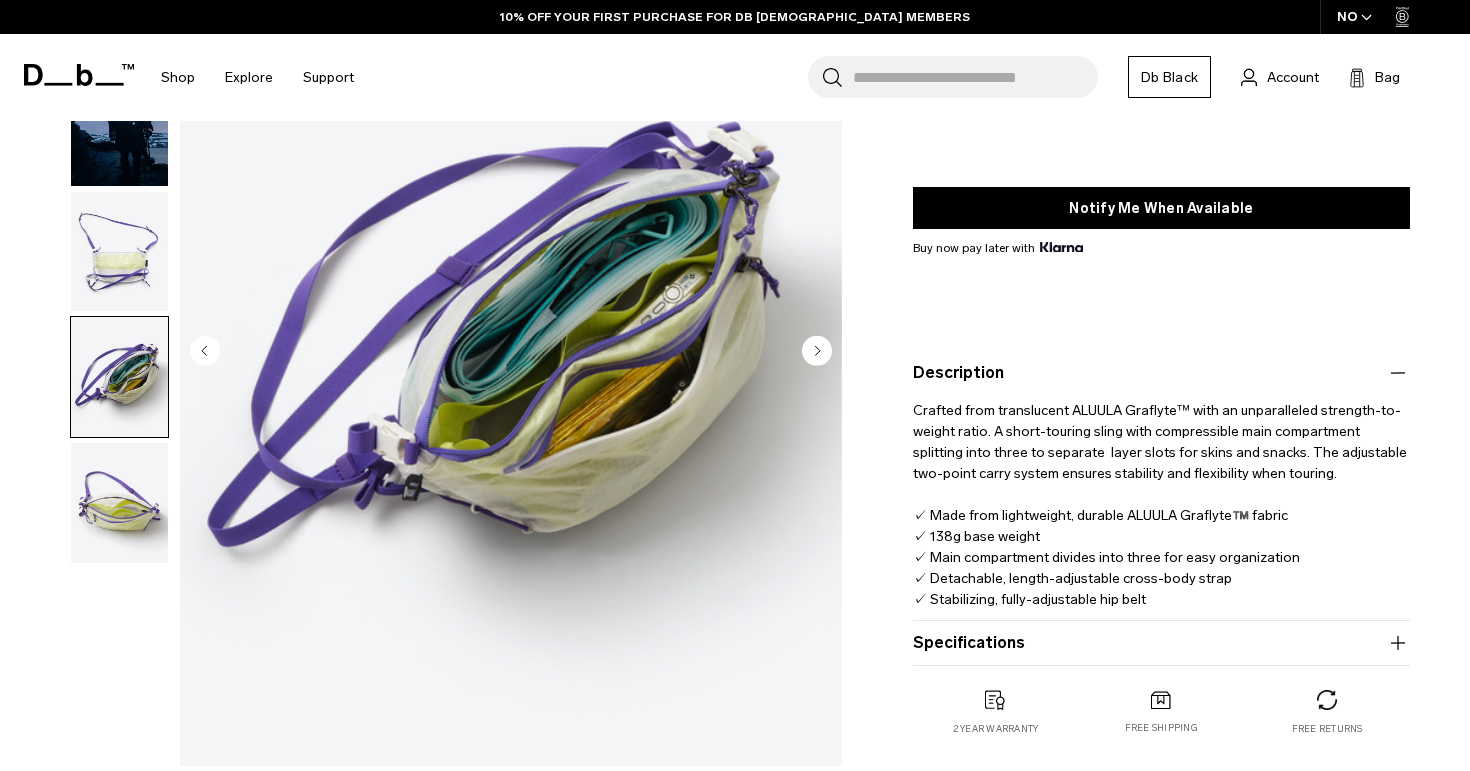 click 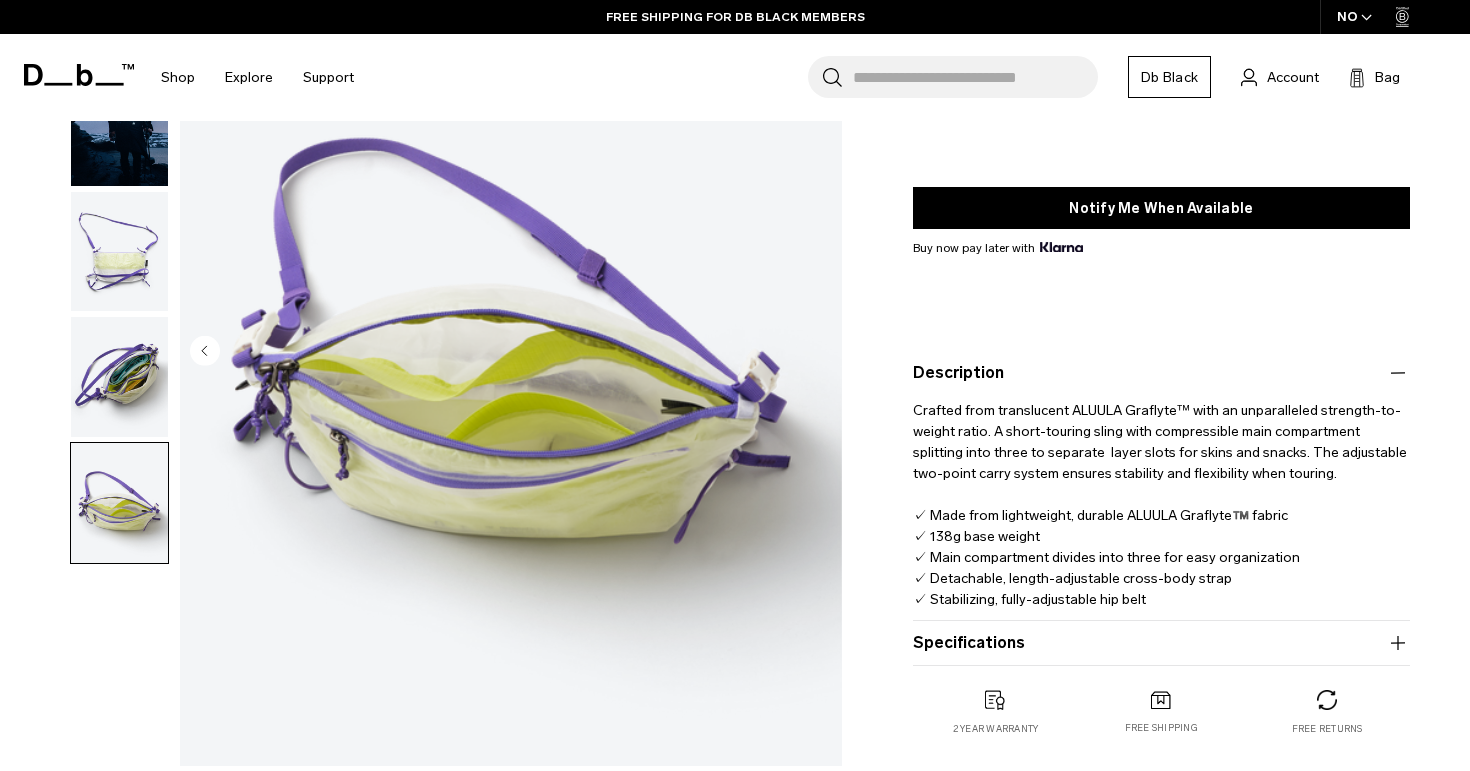 click at bounding box center (119, 377) 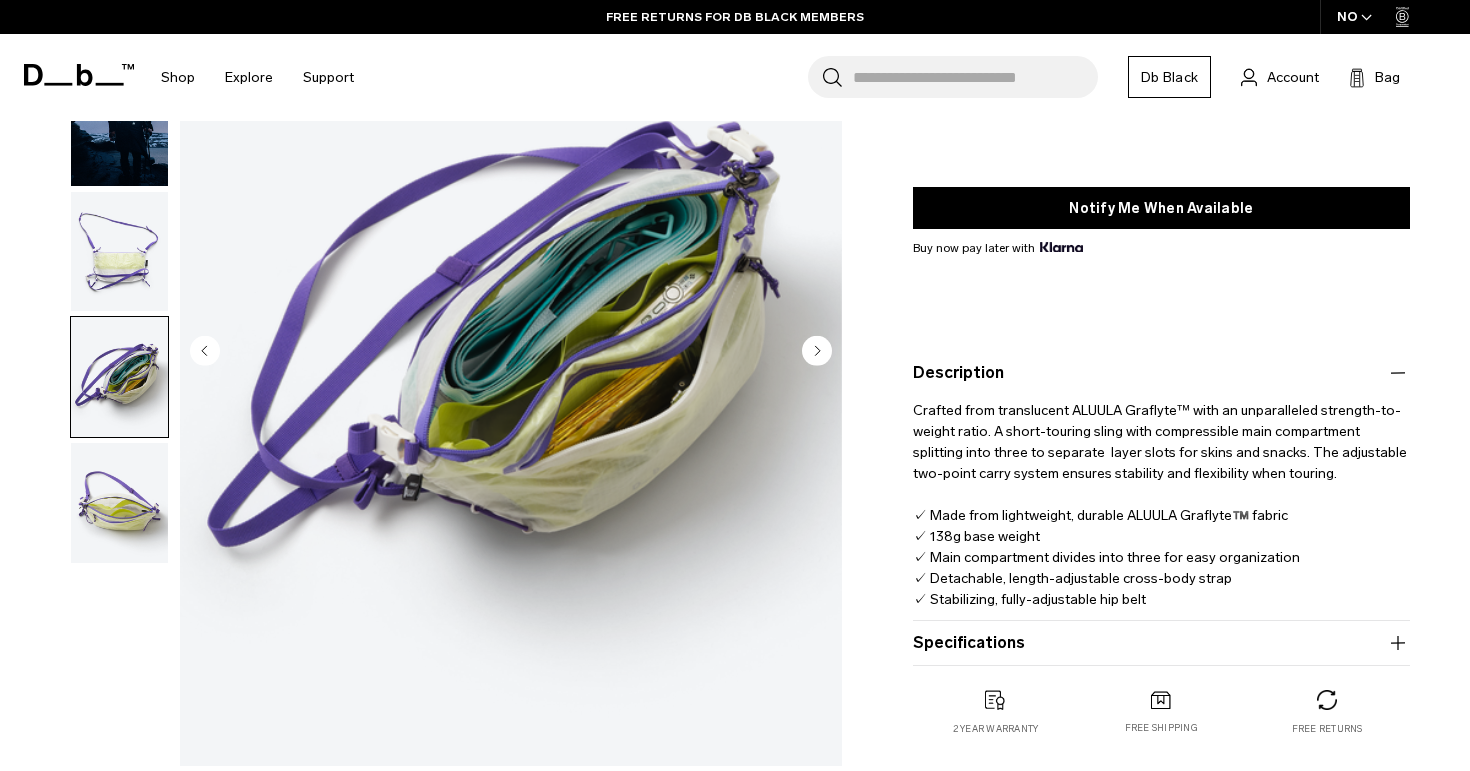 click at bounding box center [119, 503] 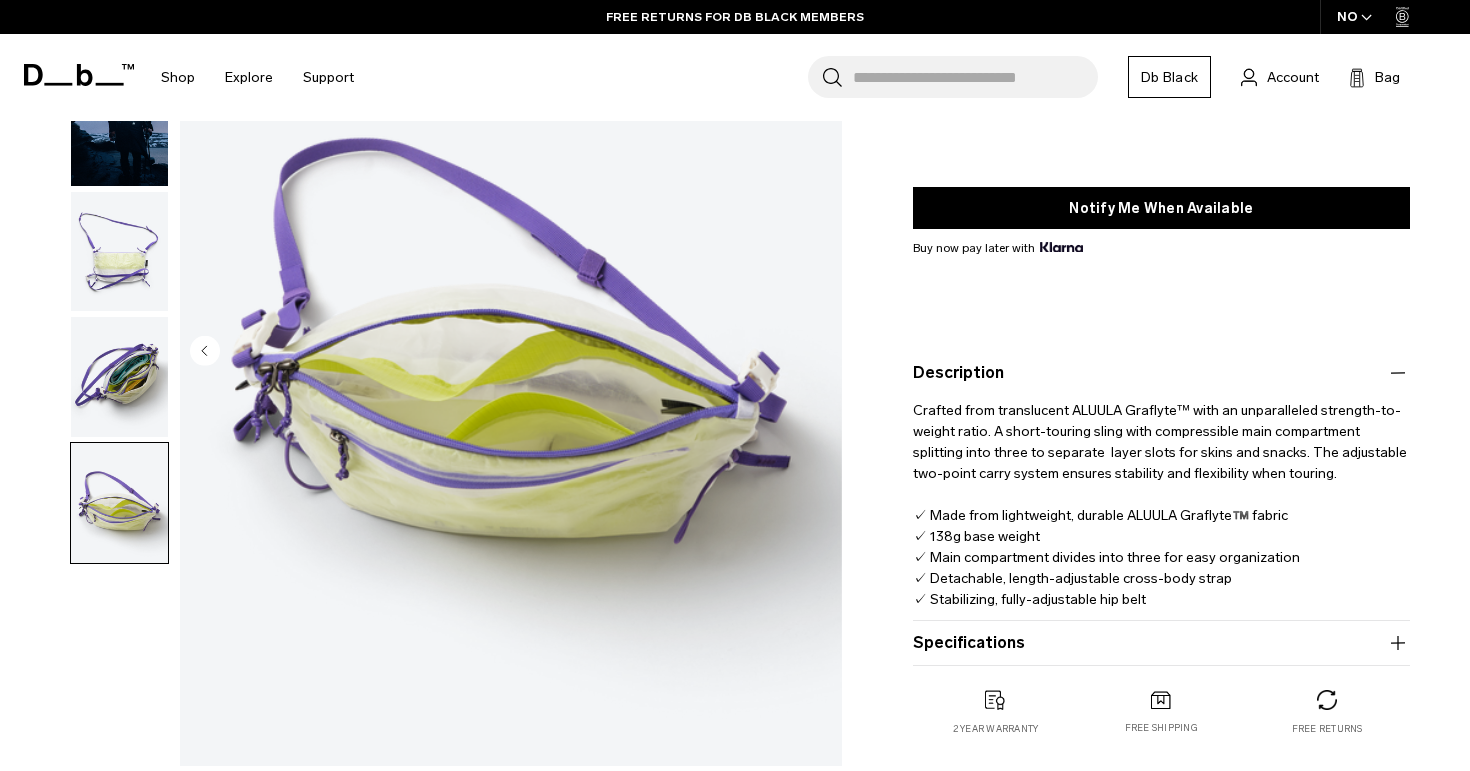 click at bounding box center [119, 377] 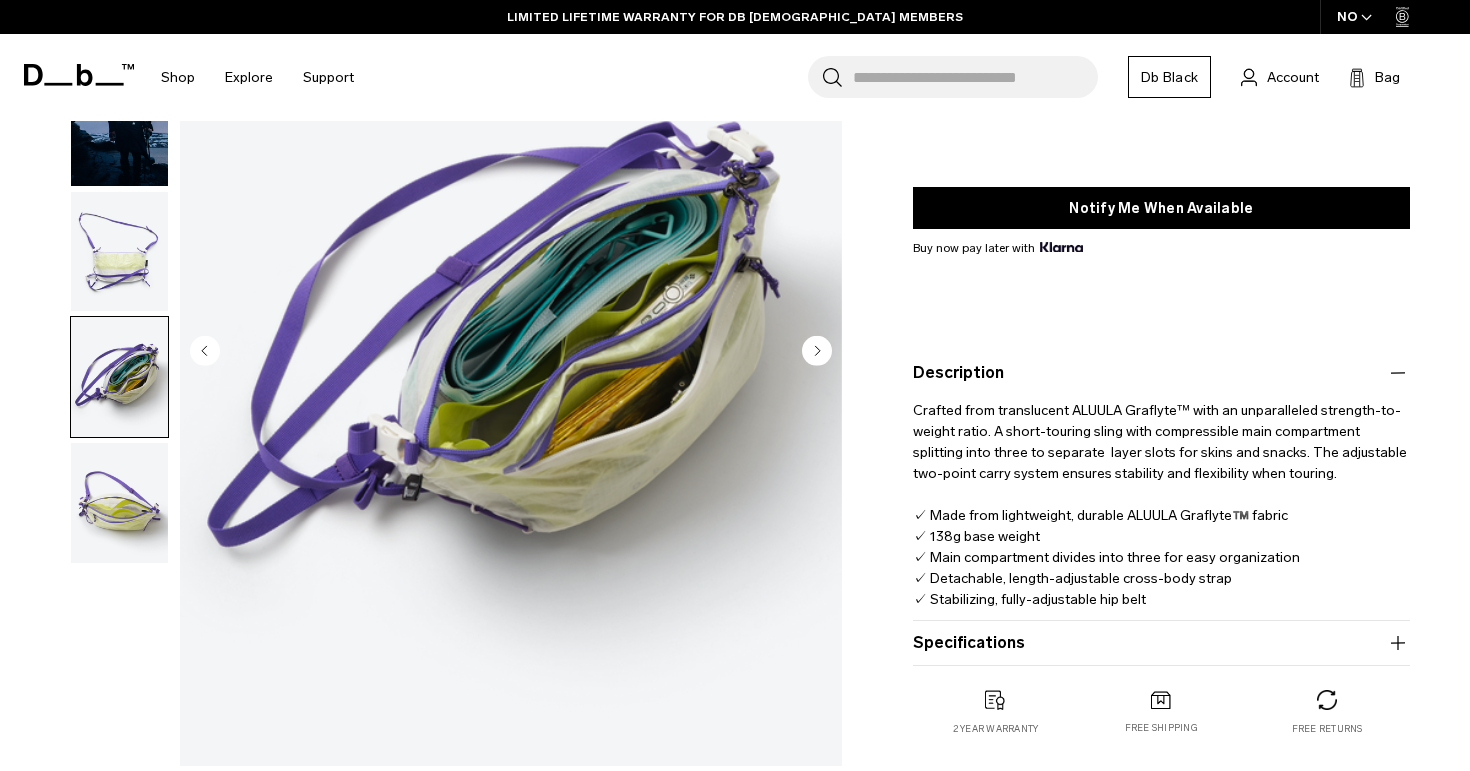 click at bounding box center [119, 126] 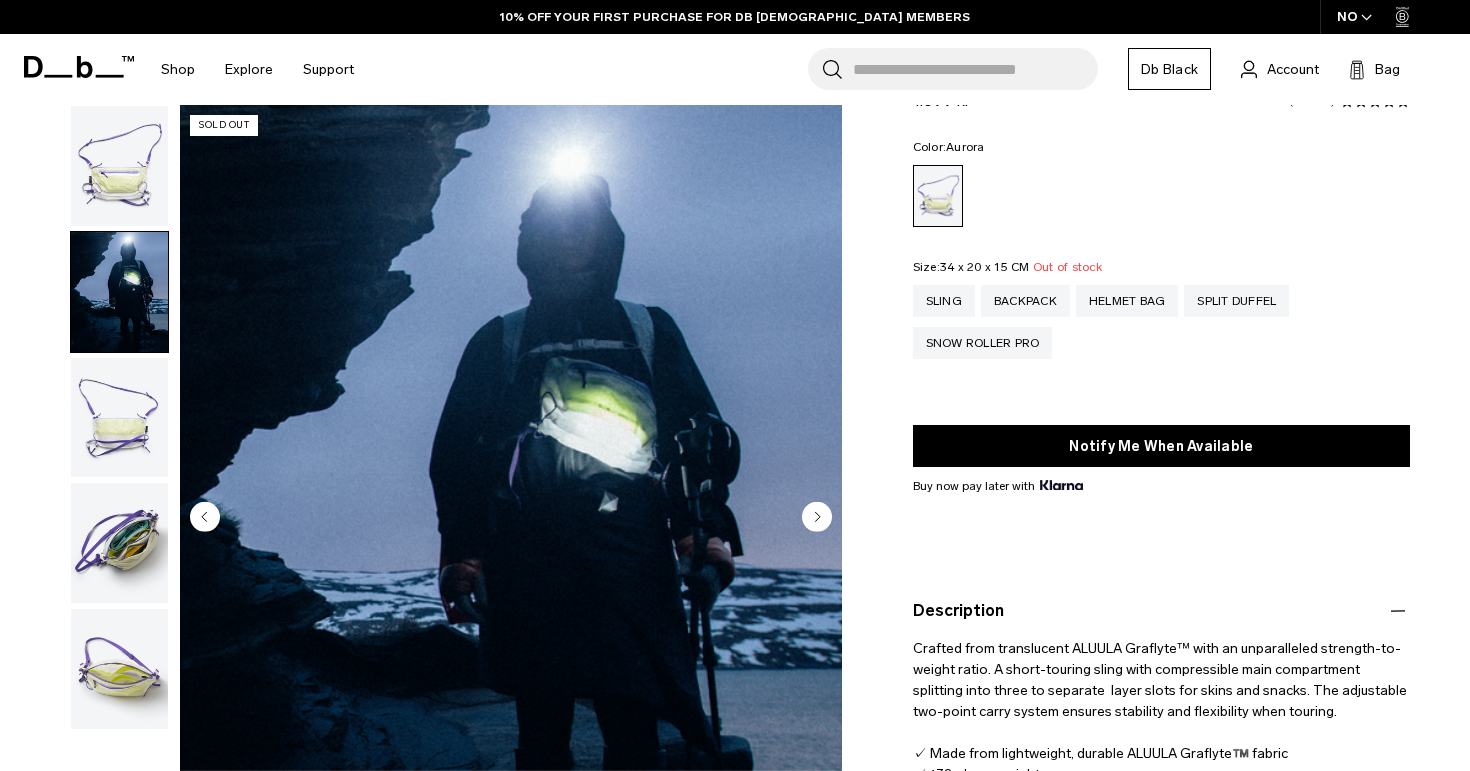 scroll, scrollTop: 89, scrollLeft: 0, axis: vertical 